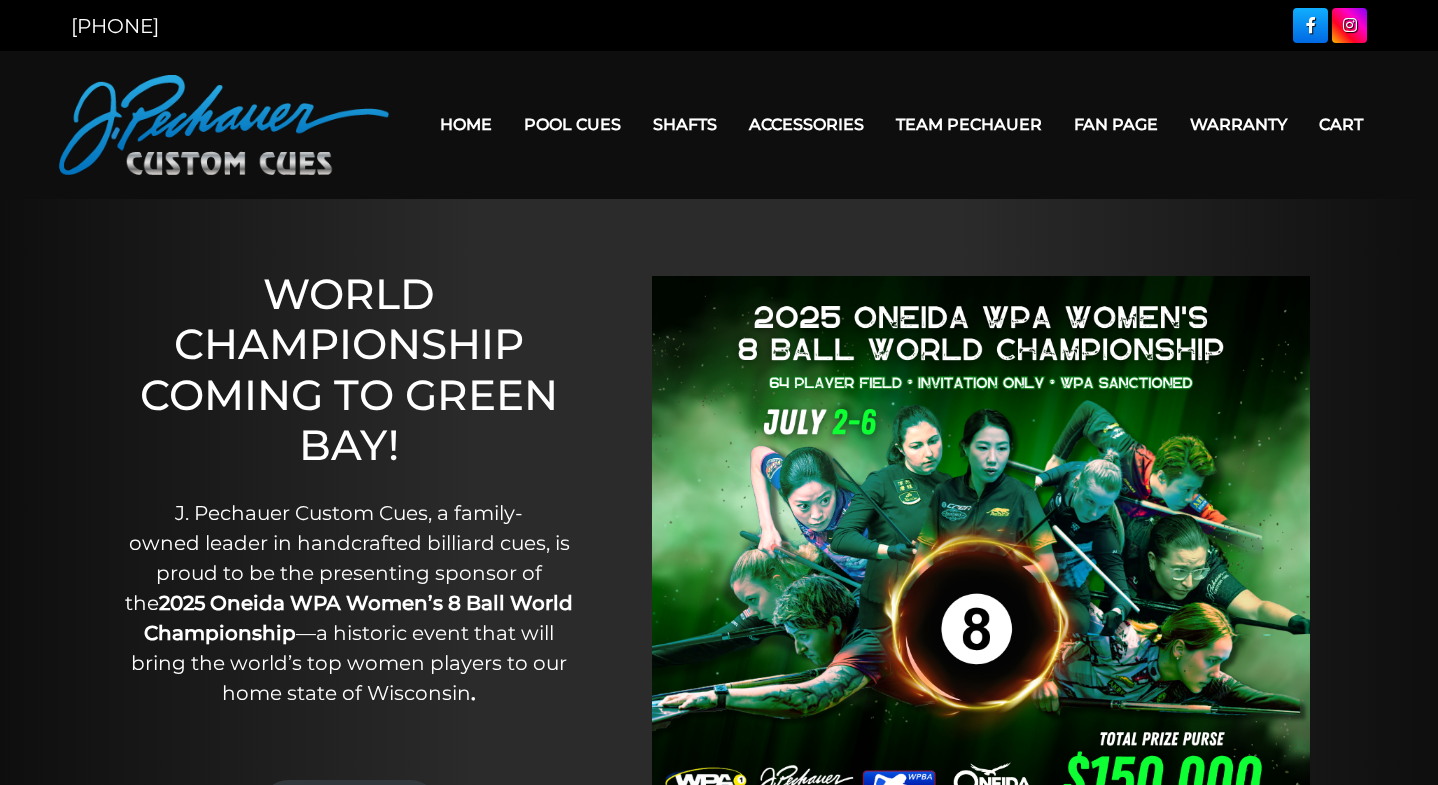 scroll, scrollTop: 0, scrollLeft: 0, axis: both 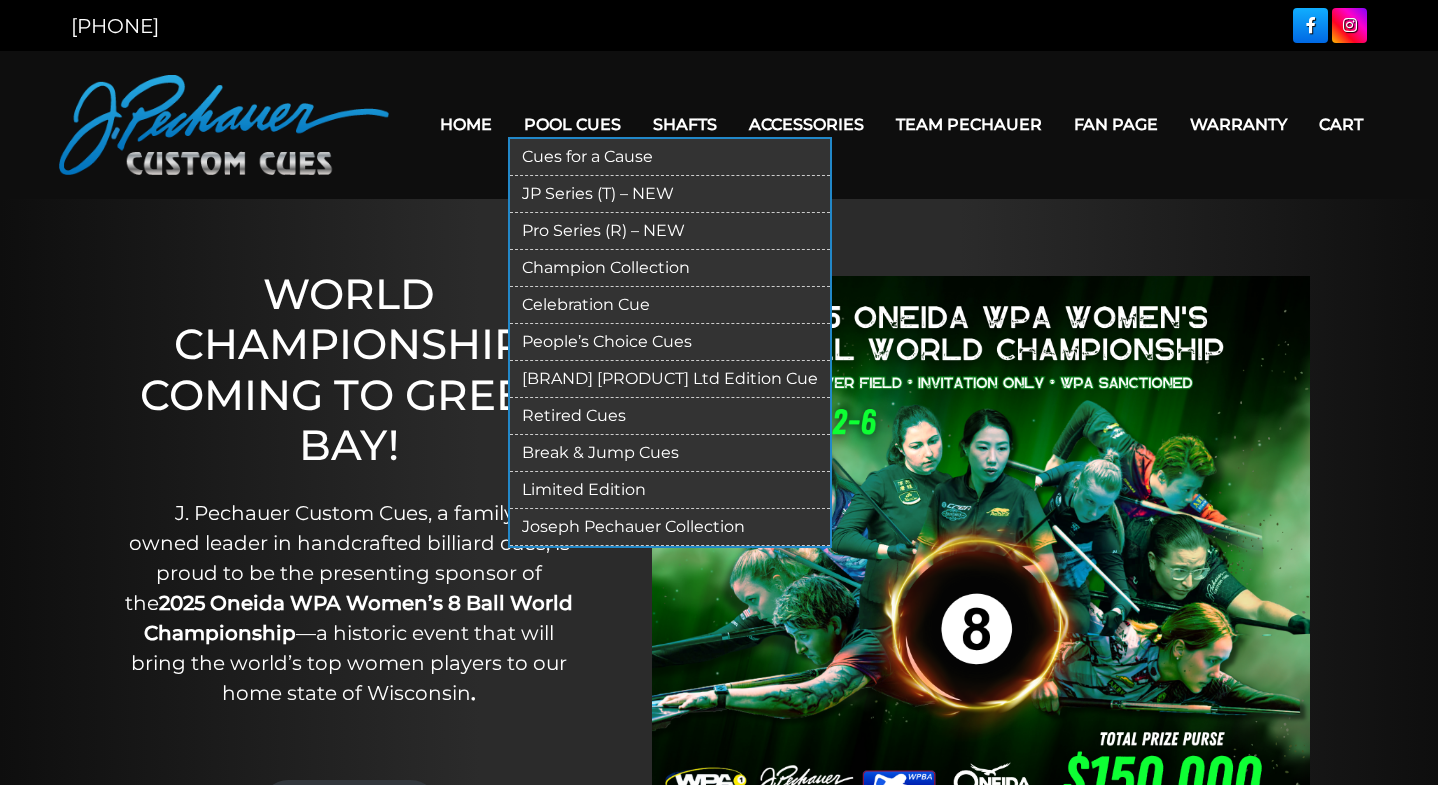 click on "Break & Jump Cues" at bounding box center [670, 453] 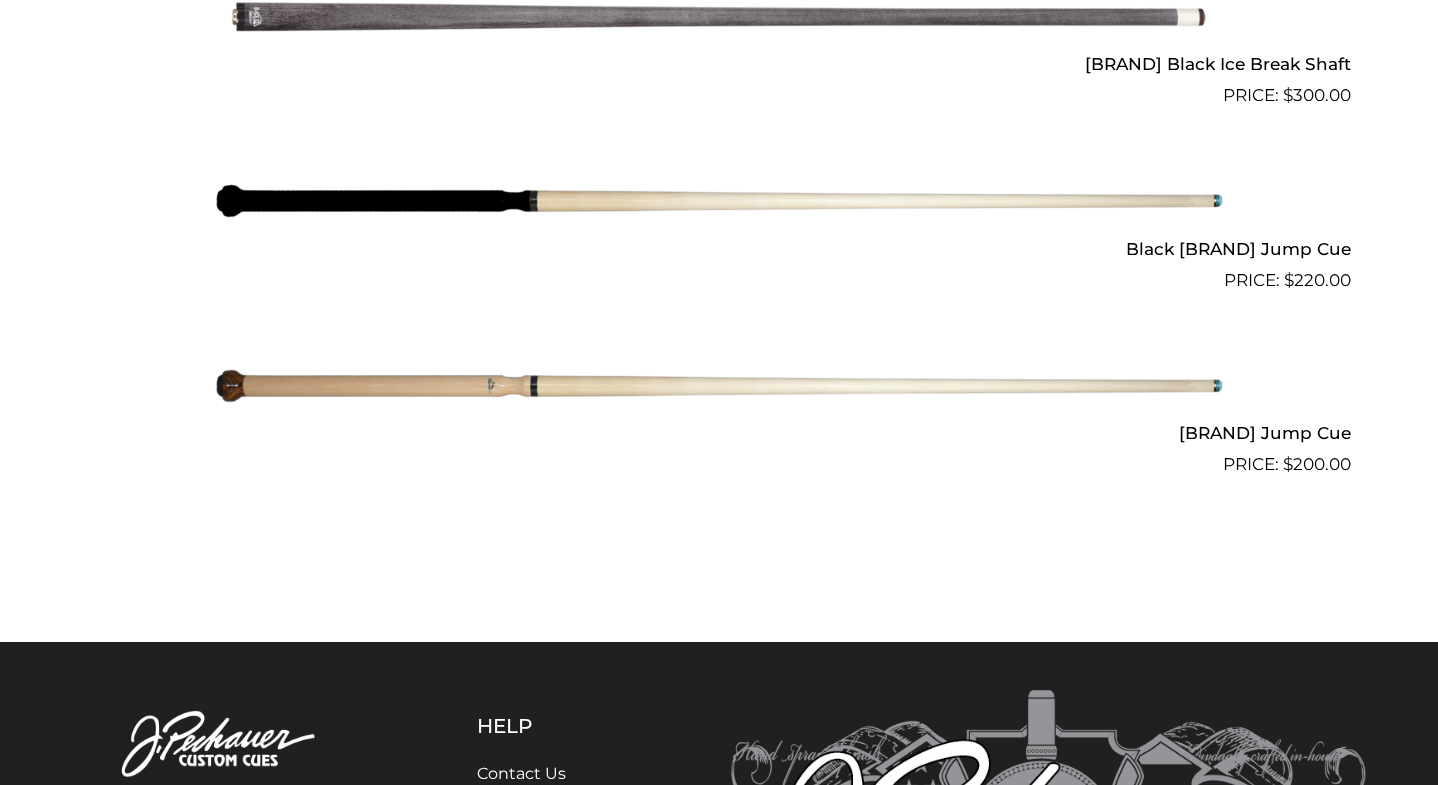 scroll, scrollTop: 1760, scrollLeft: 0, axis: vertical 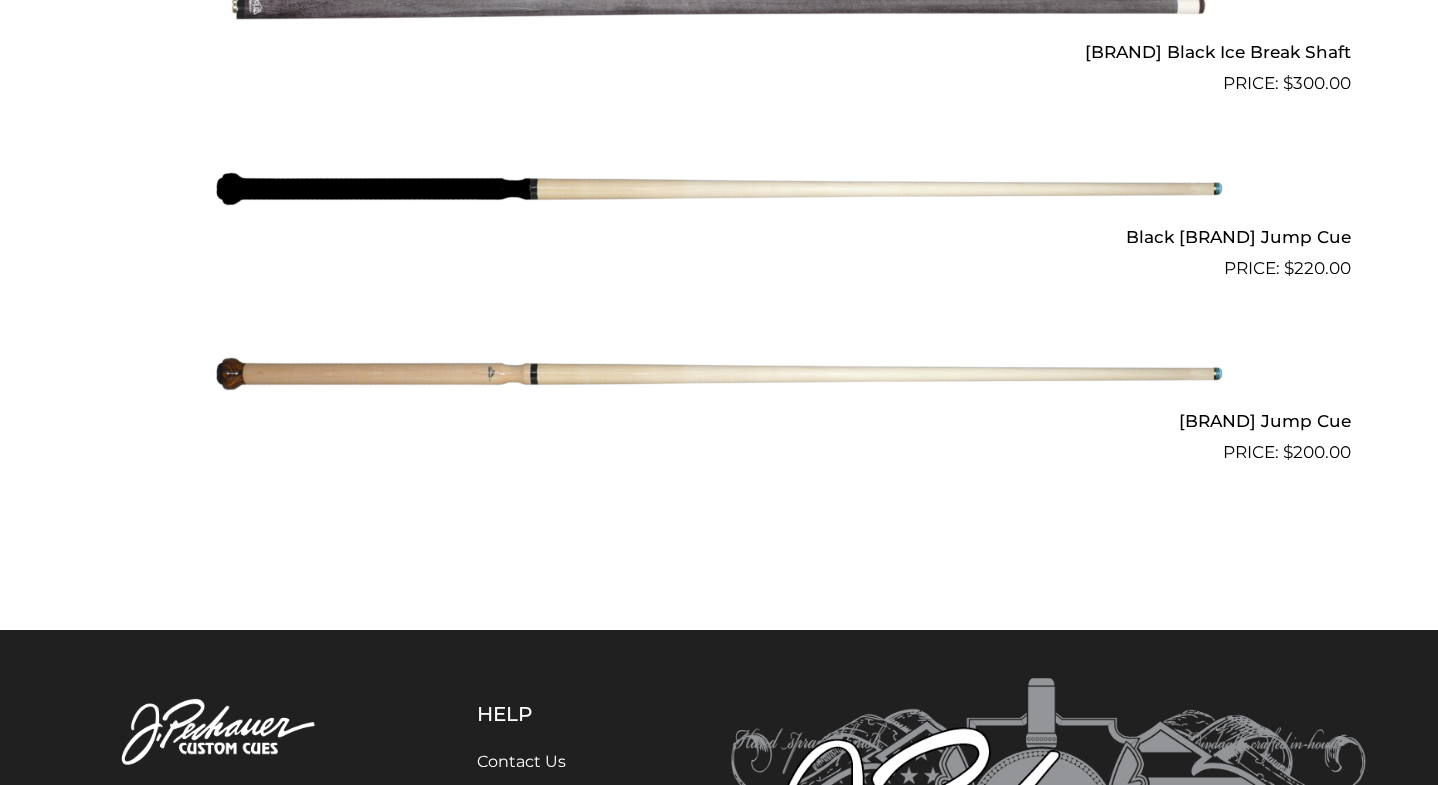 click at bounding box center (719, 374) 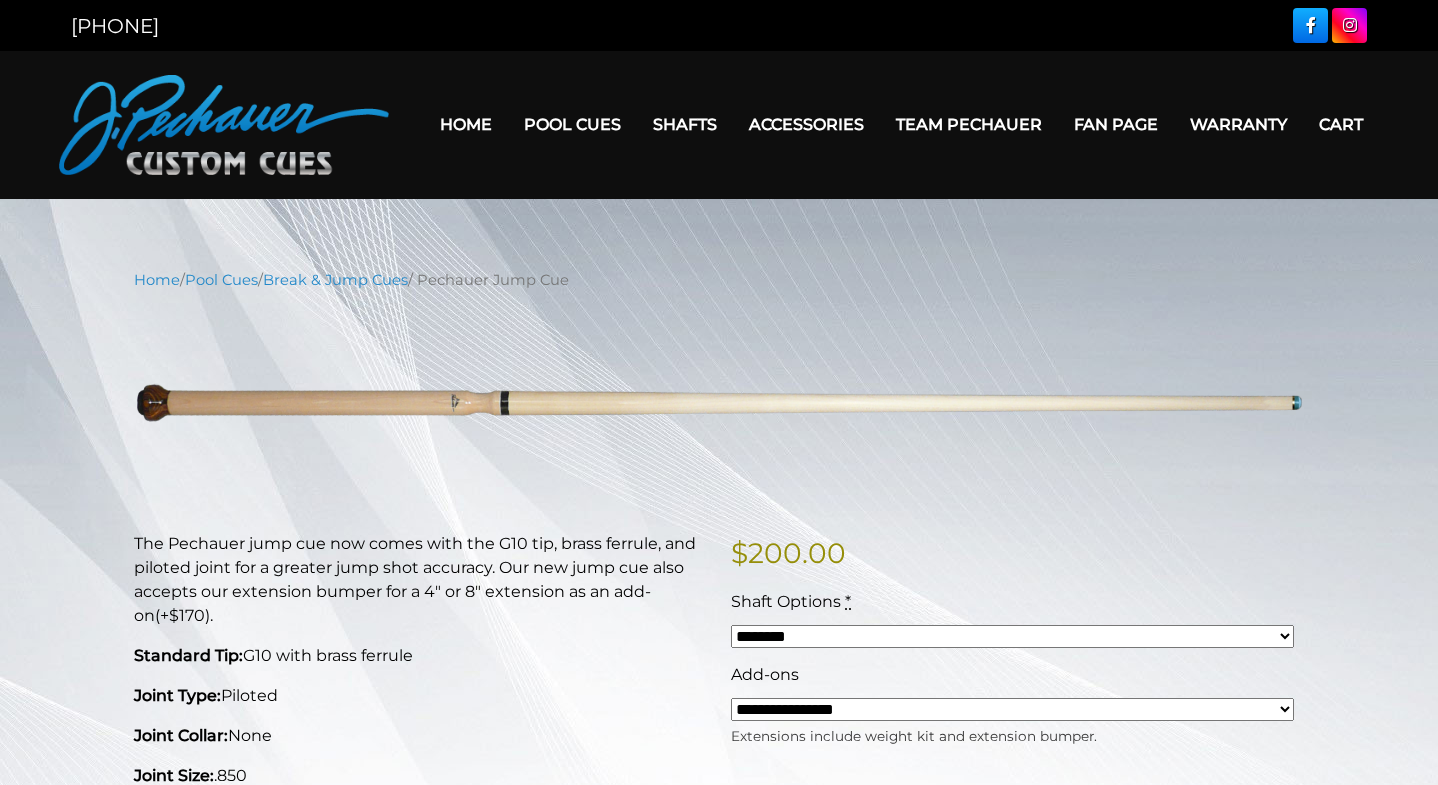 scroll, scrollTop: 0, scrollLeft: 0, axis: both 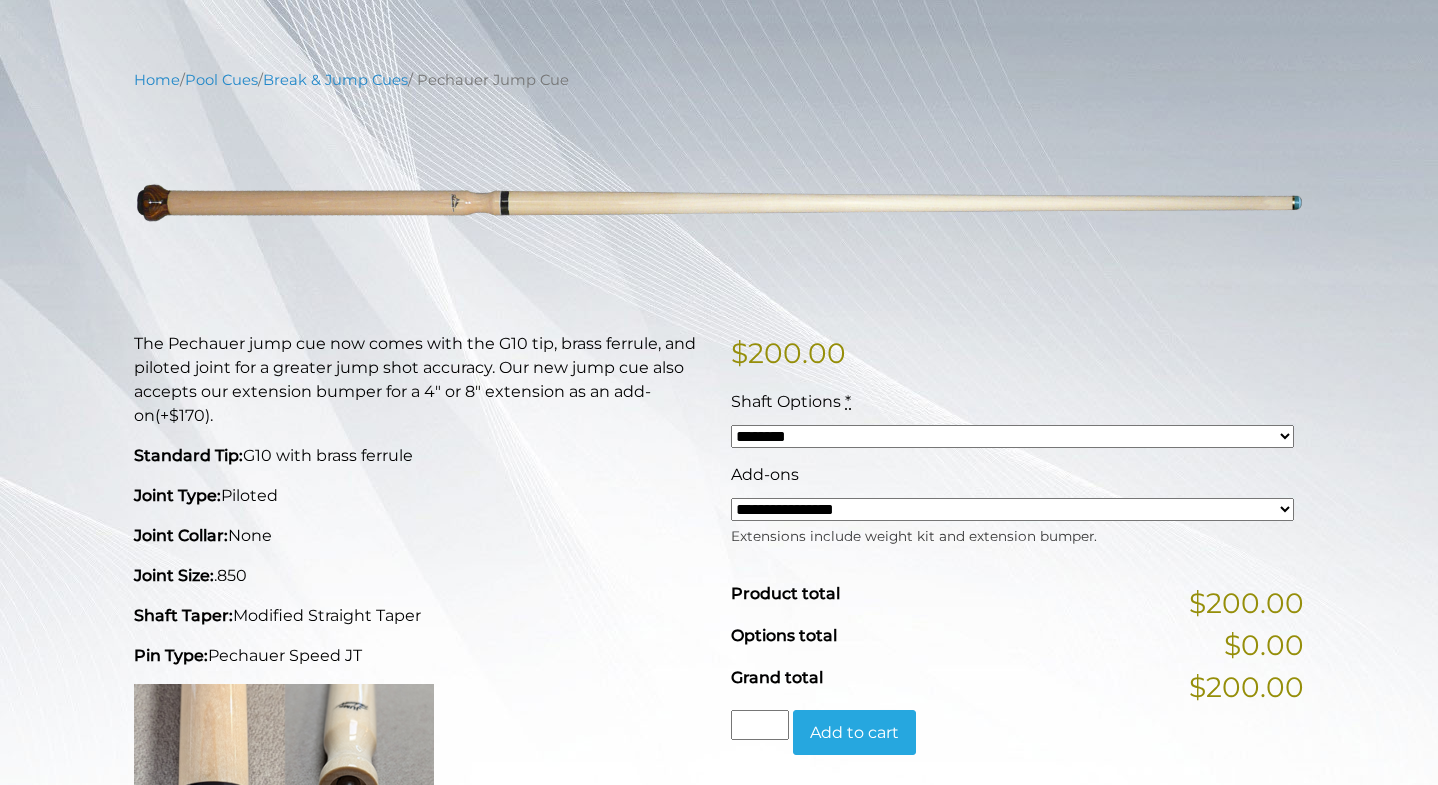 click on "******** ******** ********" at bounding box center [1012, 436] 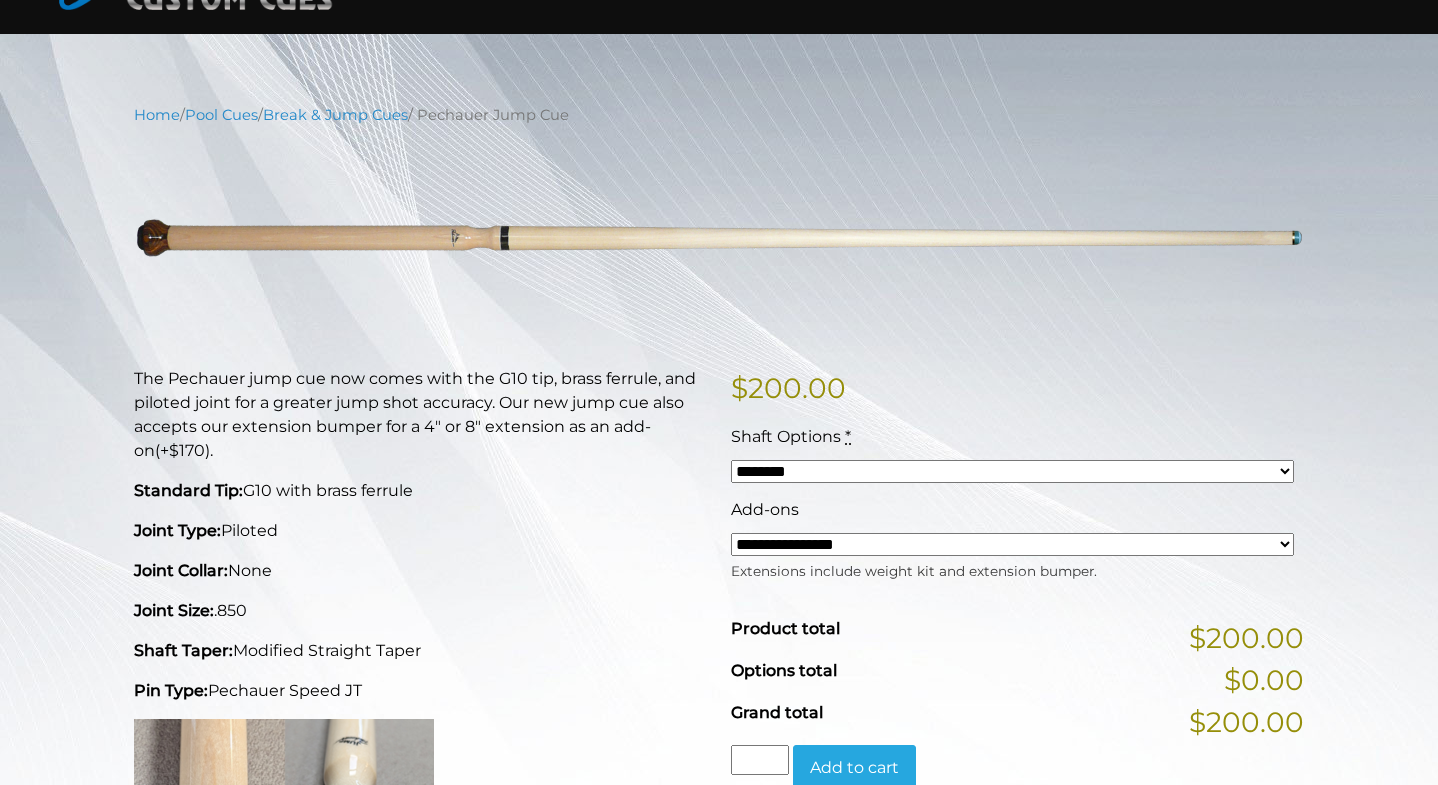 scroll, scrollTop: 208, scrollLeft: 0, axis: vertical 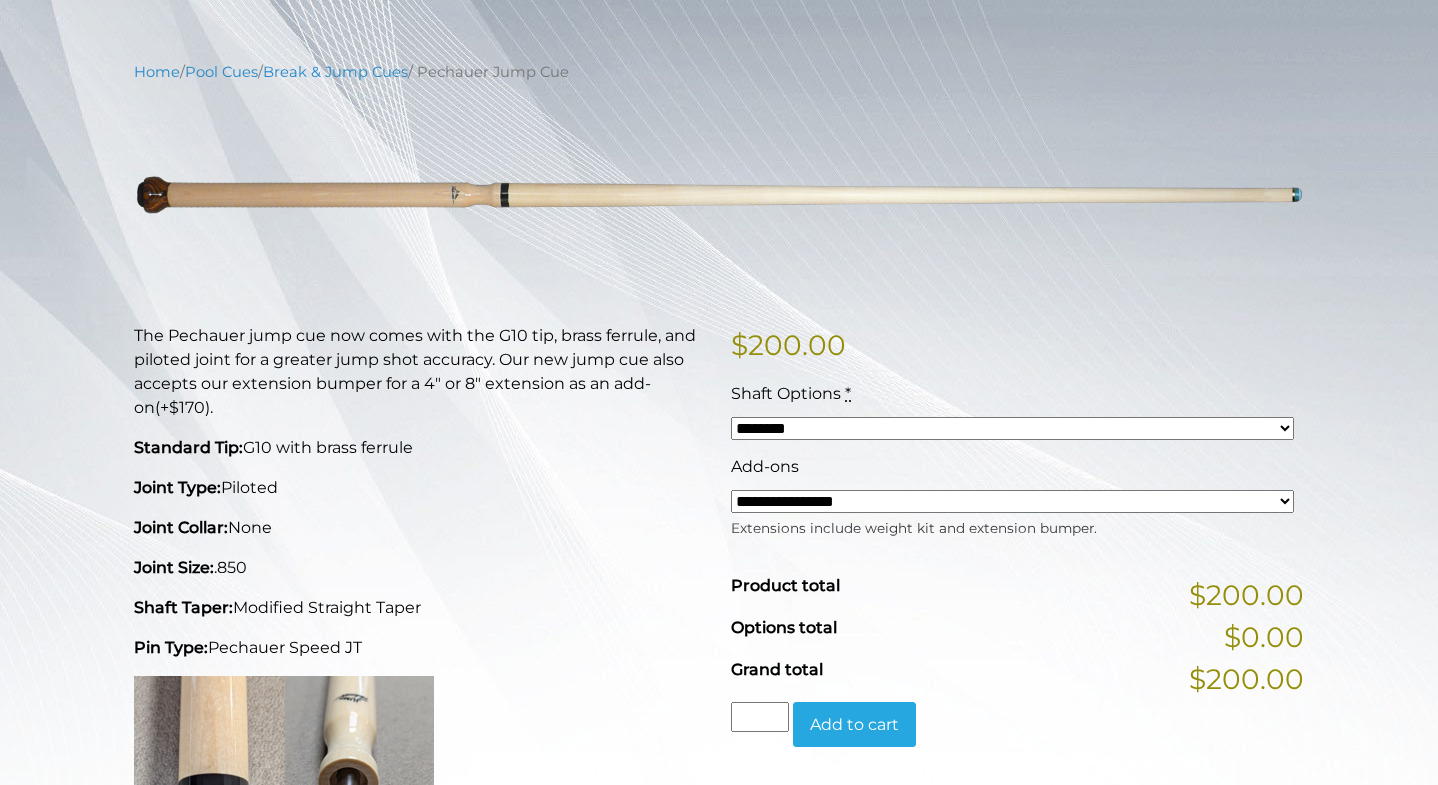 click on "**********" at bounding box center (1012, 501) 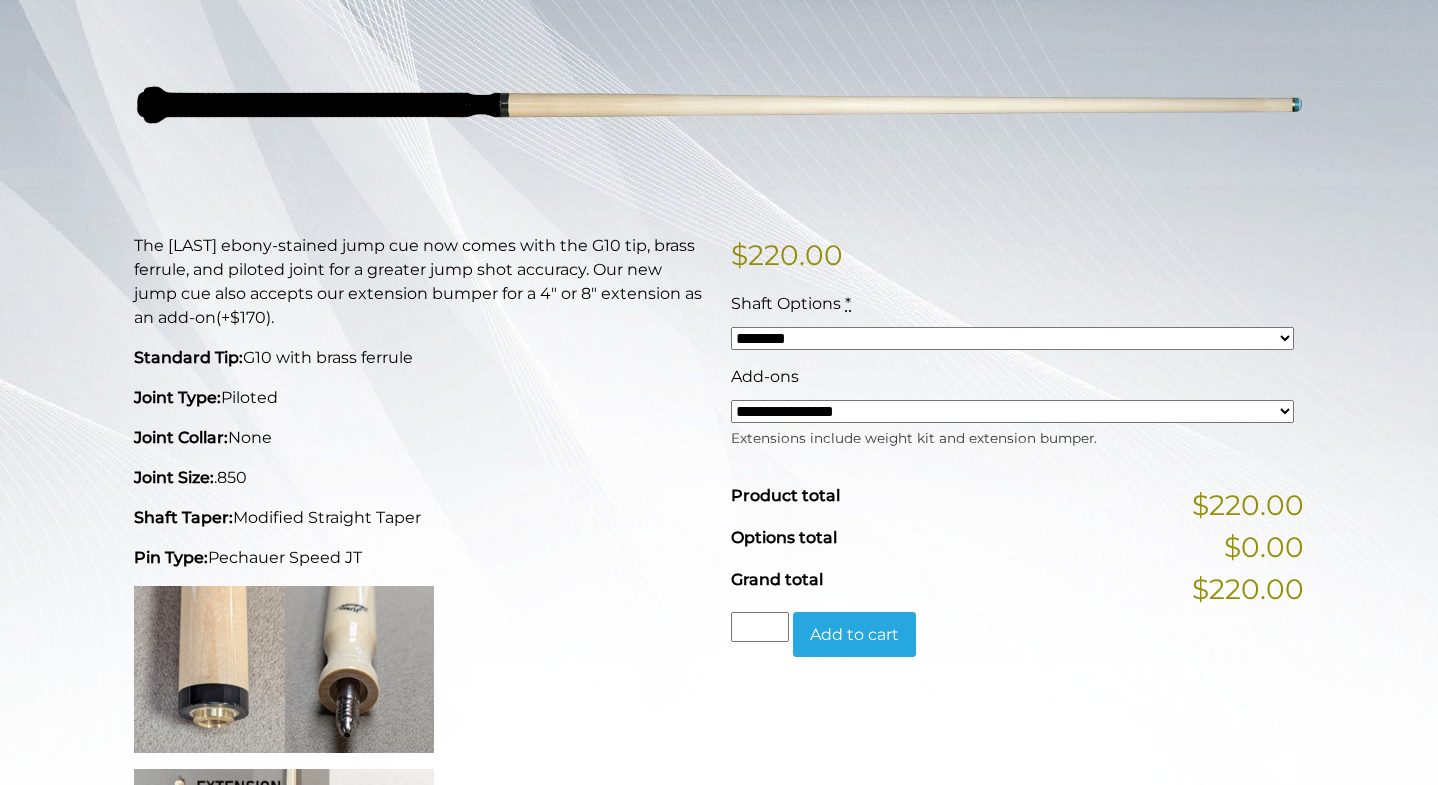 scroll, scrollTop: 300, scrollLeft: 0, axis: vertical 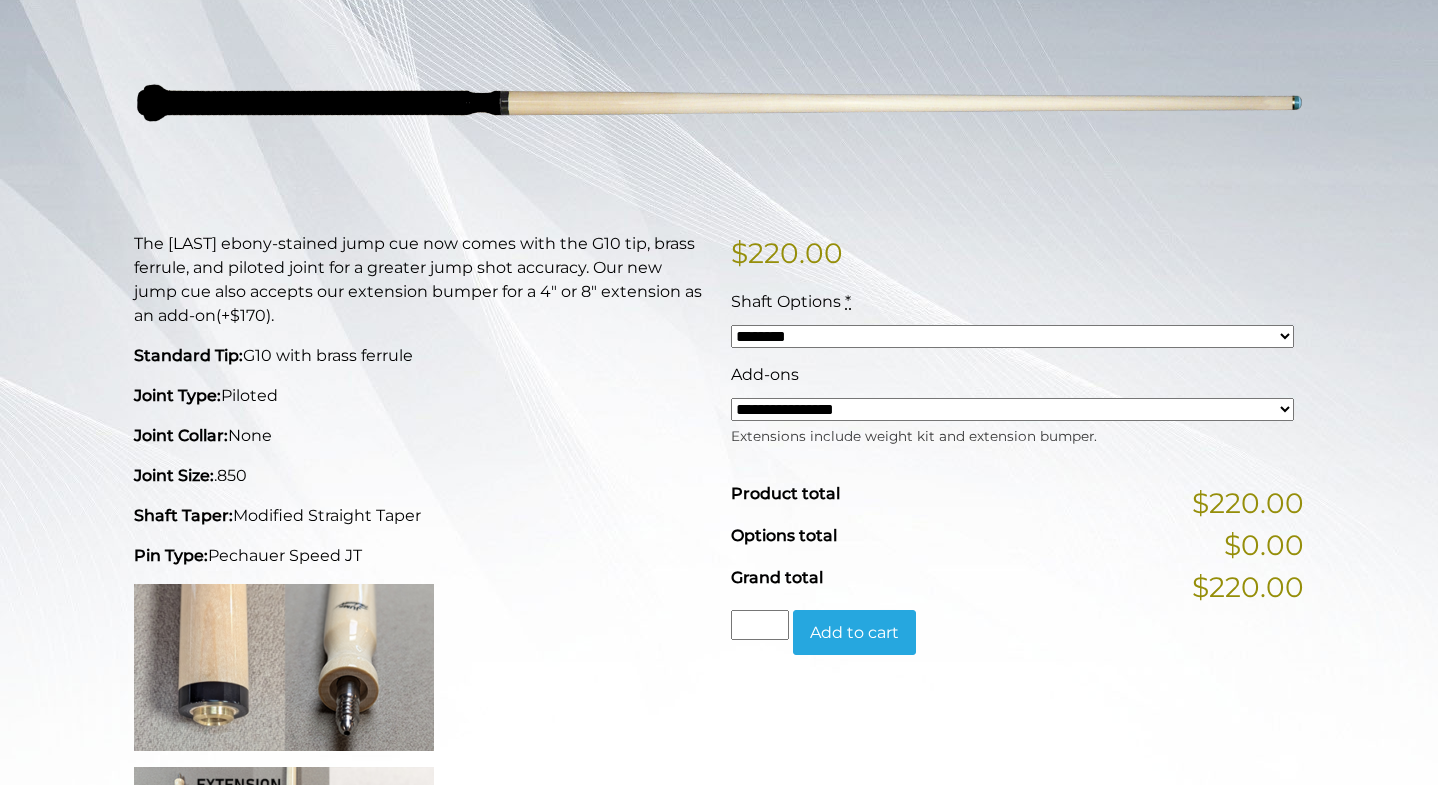 click on "******** ******** ********" at bounding box center [1012, 336] 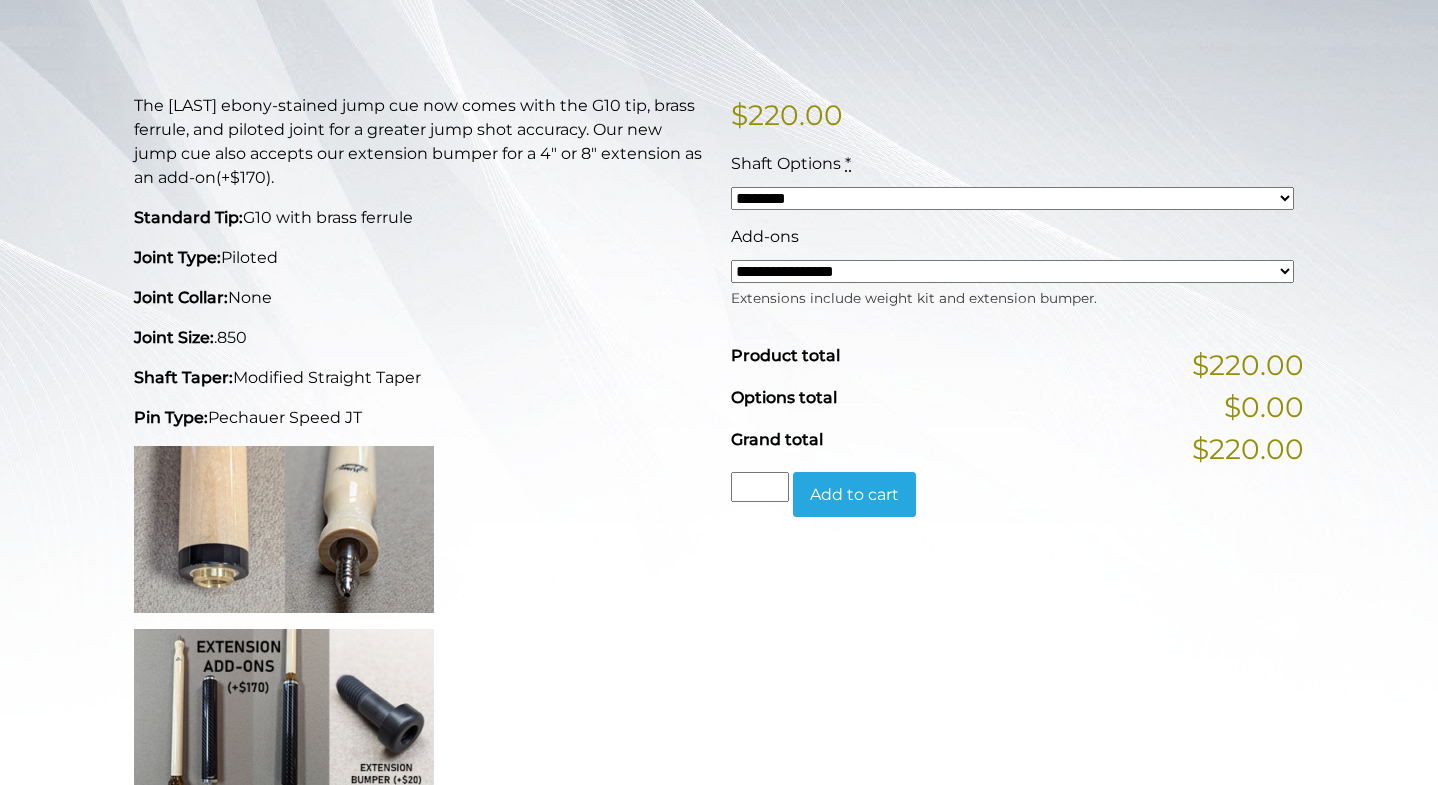 scroll, scrollTop: 0, scrollLeft: 0, axis: both 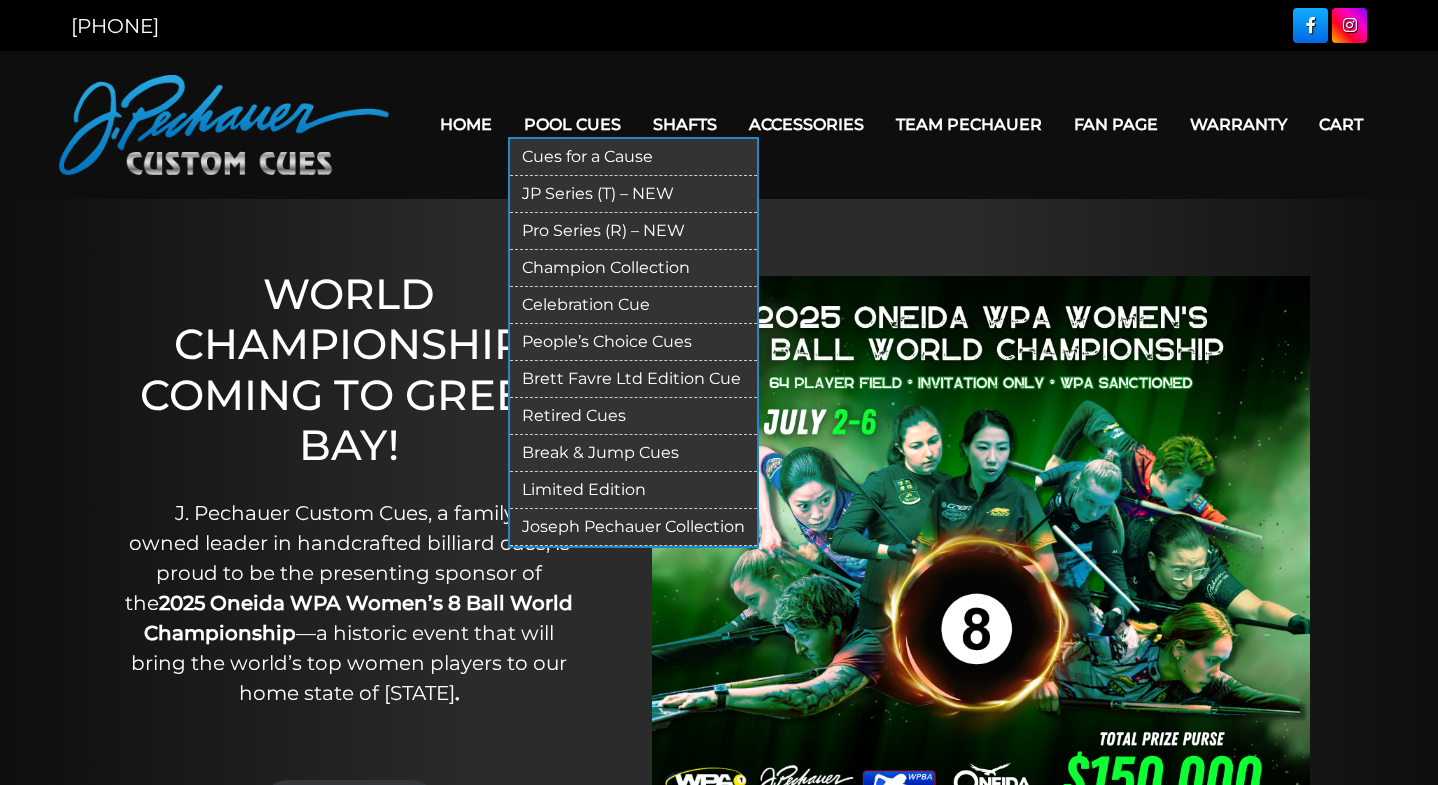 click on "Break & Jump Cues" at bounding box center (633, 453) 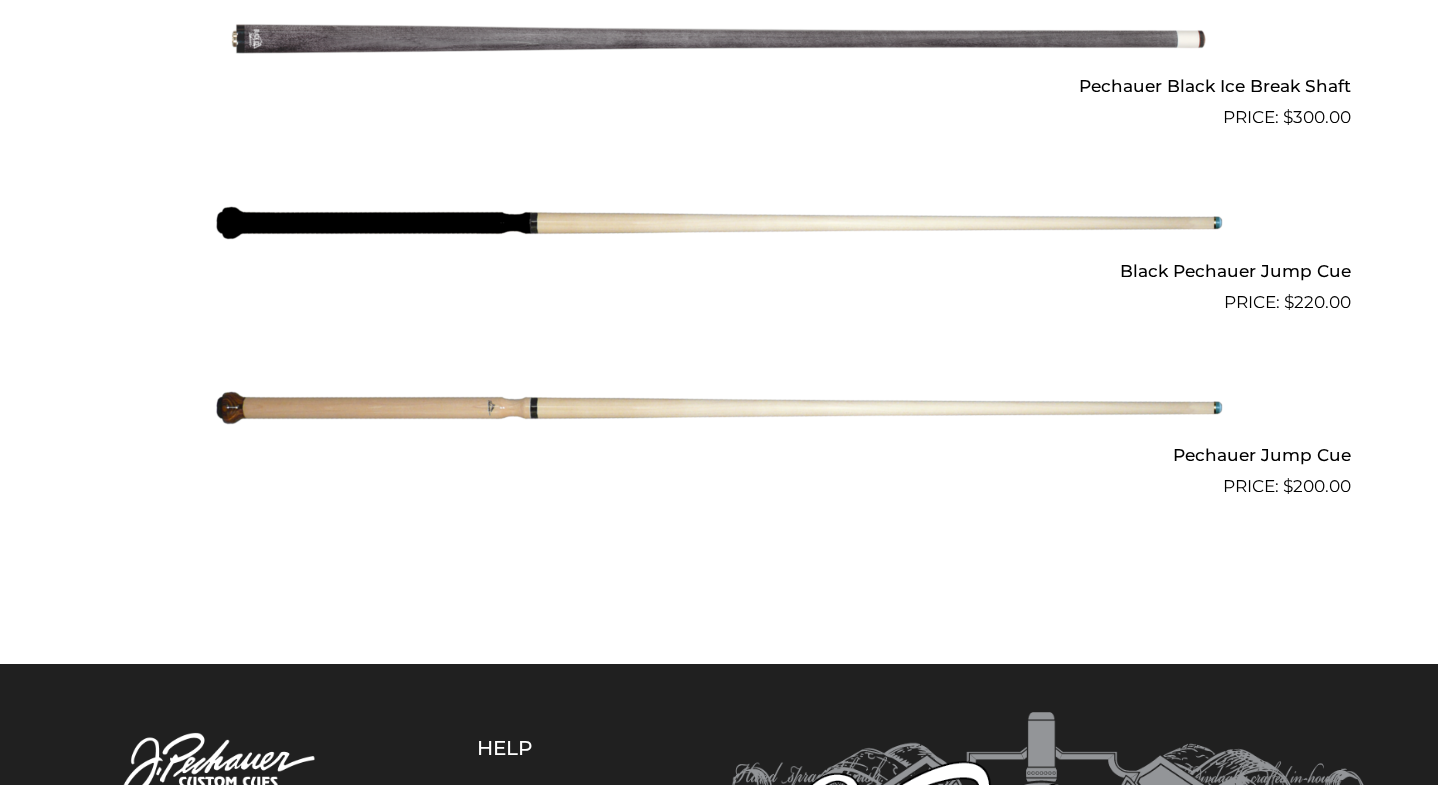 scroll, scrollTop: 1710, scrollLeft: 0, axis: vertical 